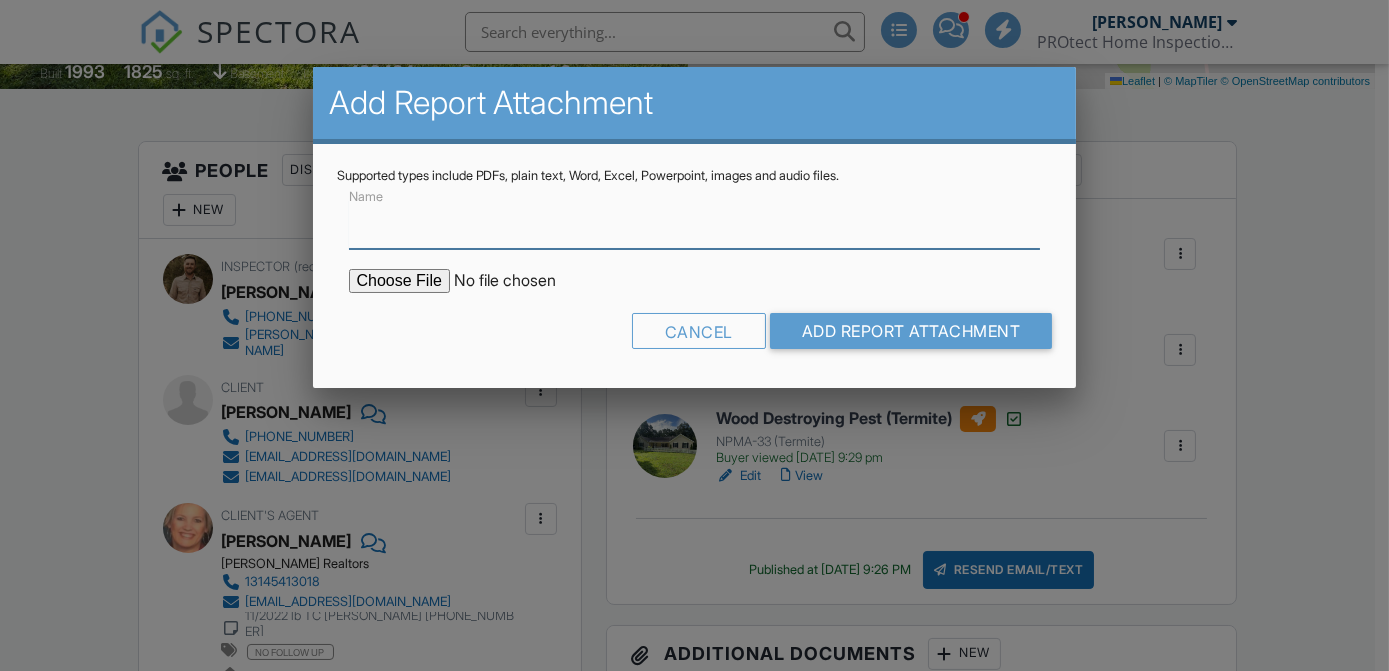 scroll, scrollTop: 445, scrollLeft: 0, axis: vertical 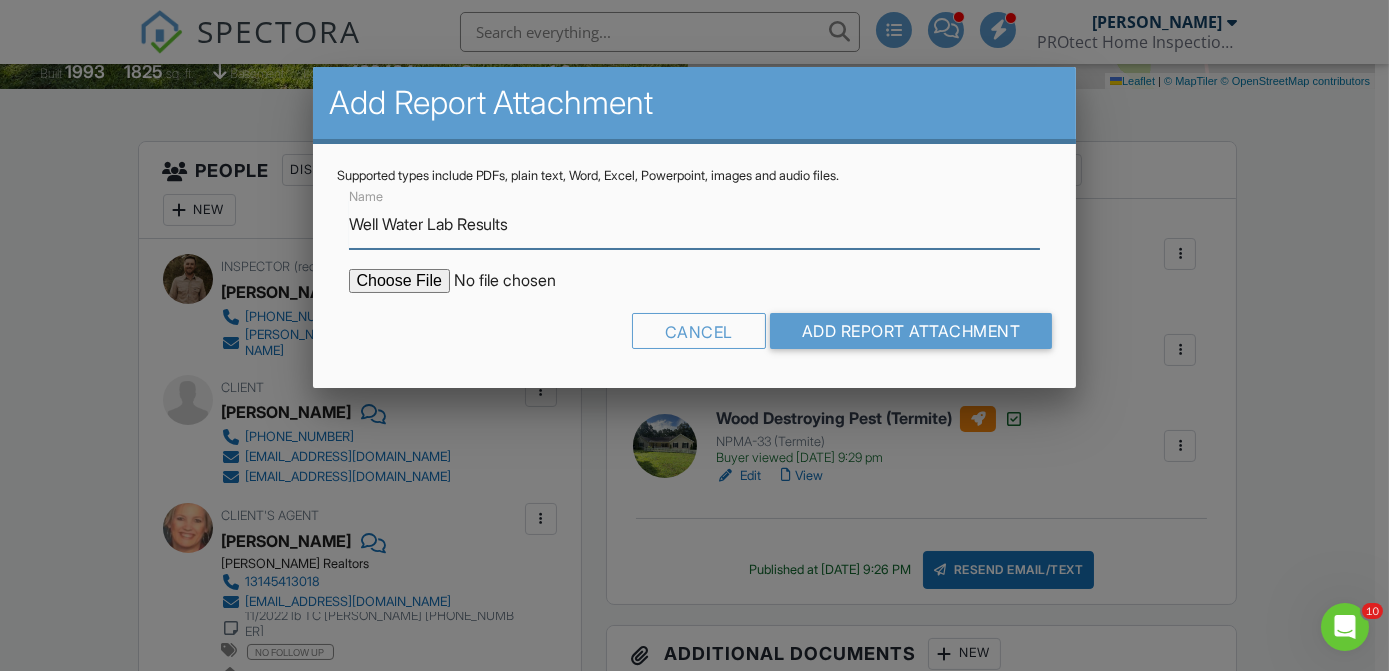 type on "Well Water Lab Results" 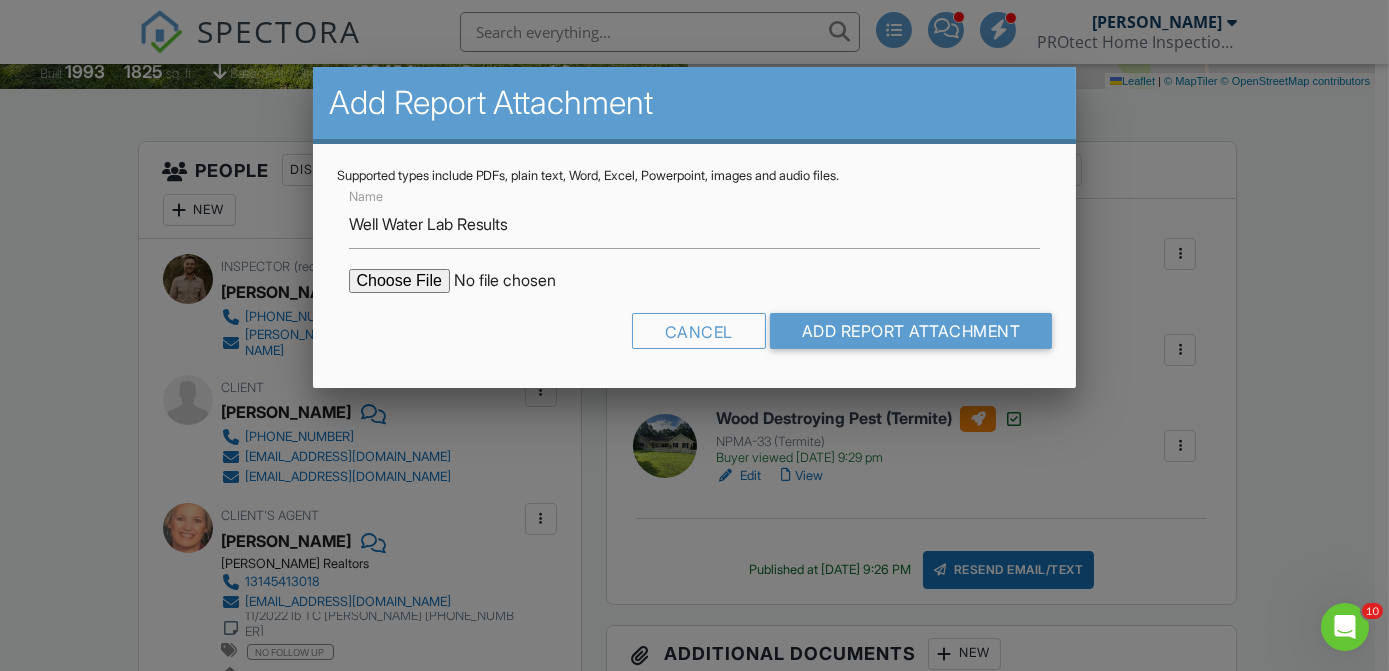 click on "Name
Well Water Lab Results
Cancel
Add Report Attachment" at bounding box center [695, 274] 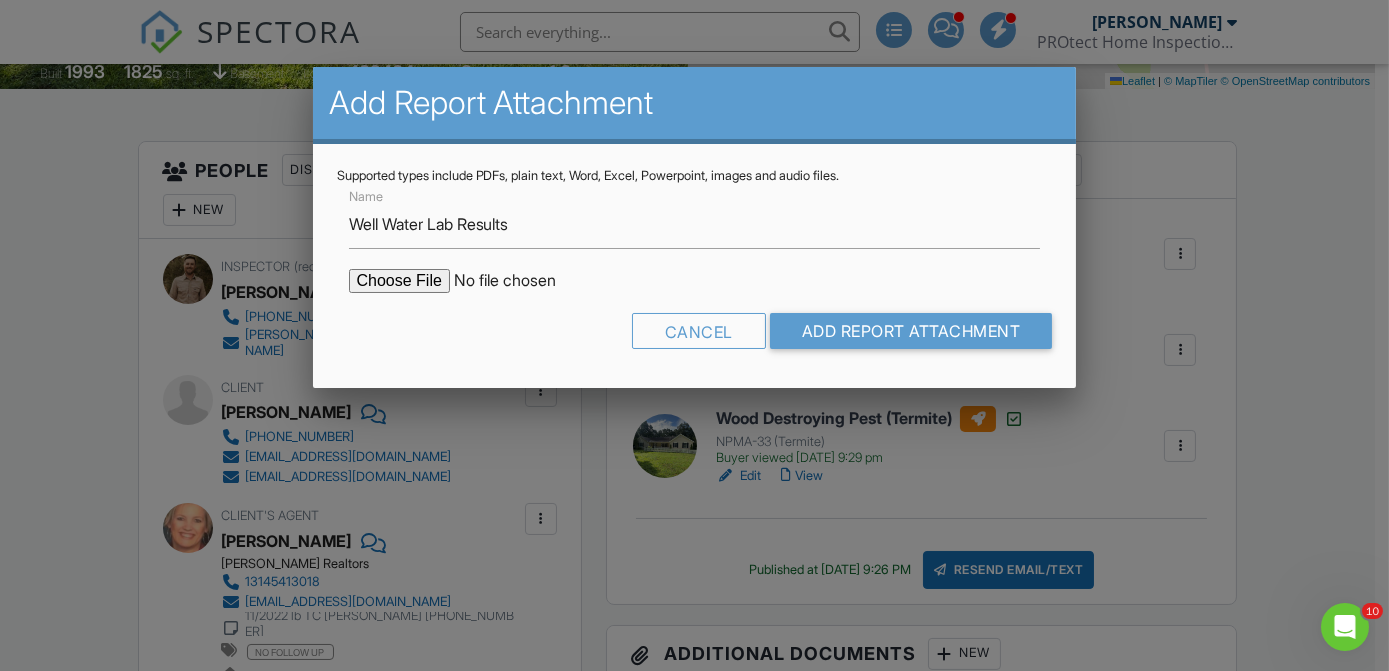 click at bounding box center [519, 281] 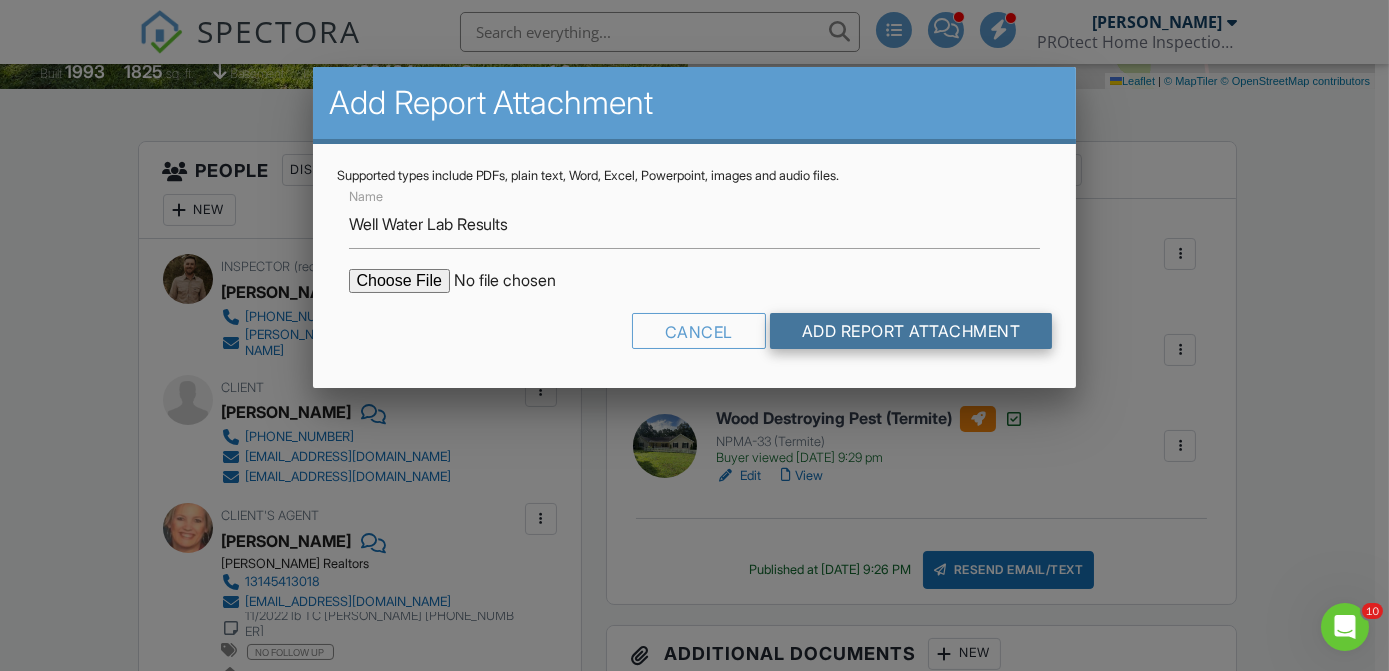 click on "Add Report Attachment" at bounding box center [911, 331] 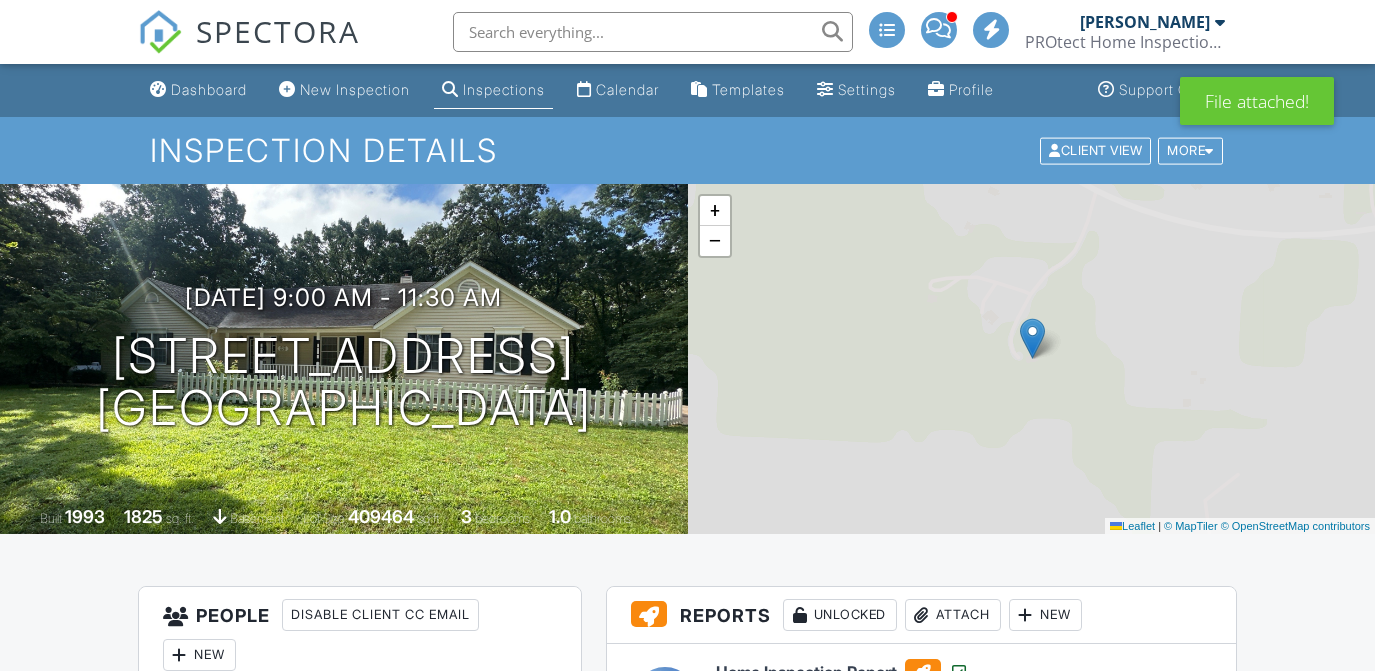 click on "Attach" at bounding box center [953, 615] 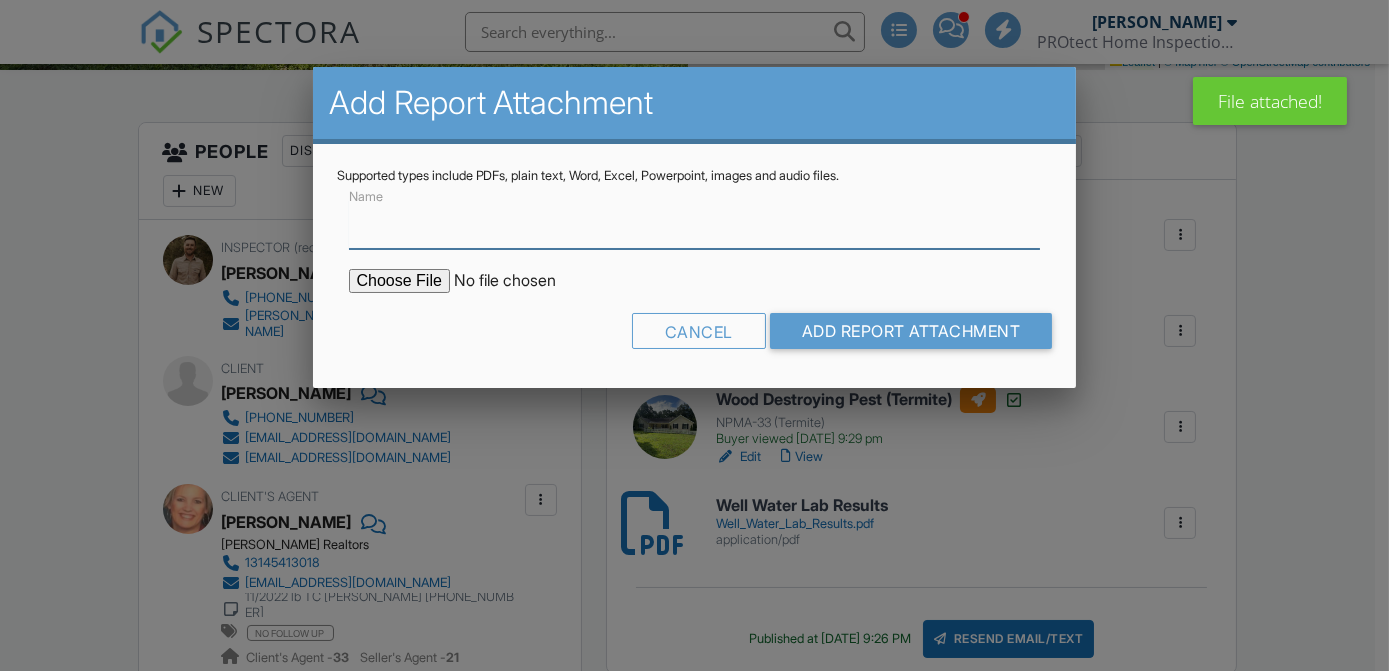 scroll, scrollTop: 464, scrollLeft: 0, axis: vertical 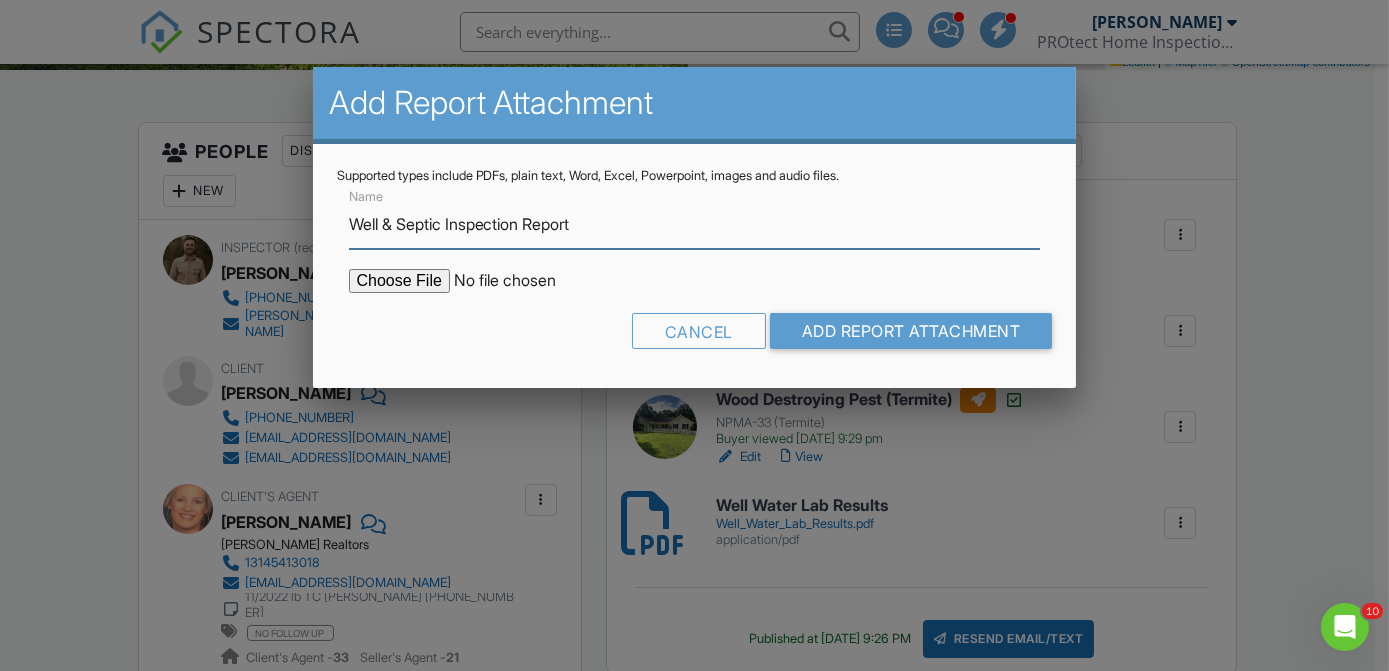 type on "Well & Septic Inspection Report" 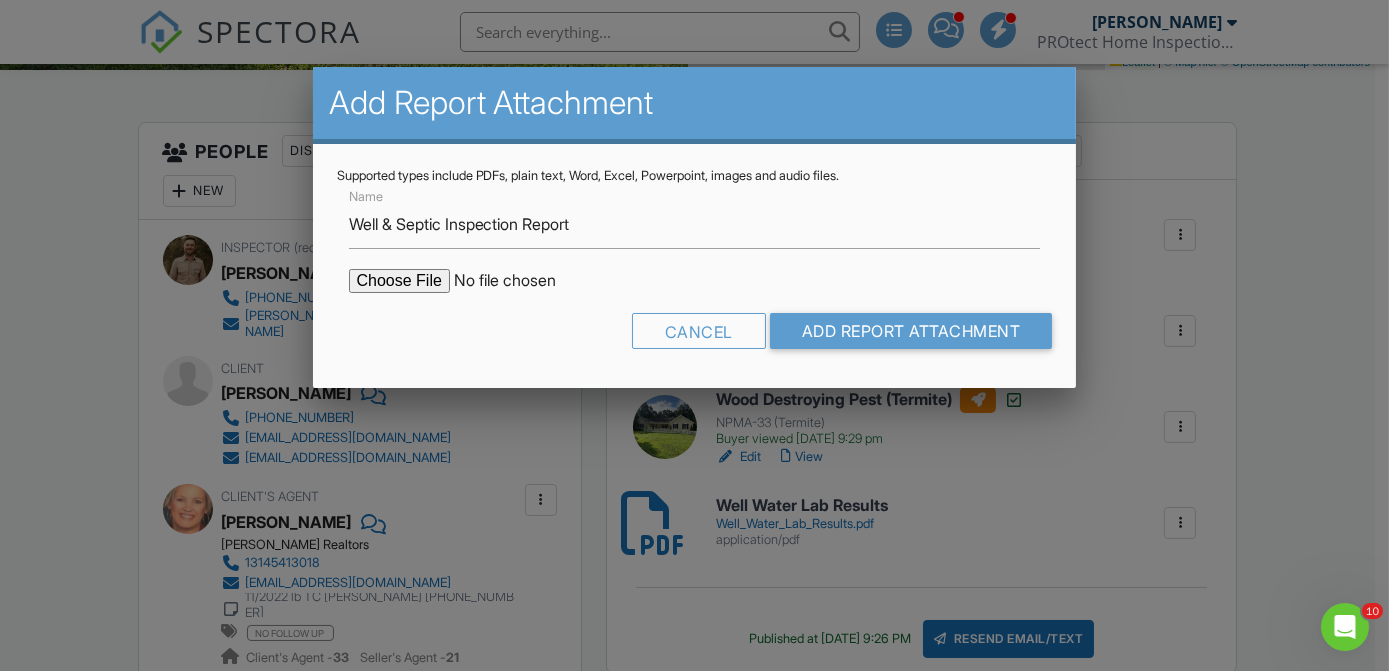 click at bounding box center (519, 281) 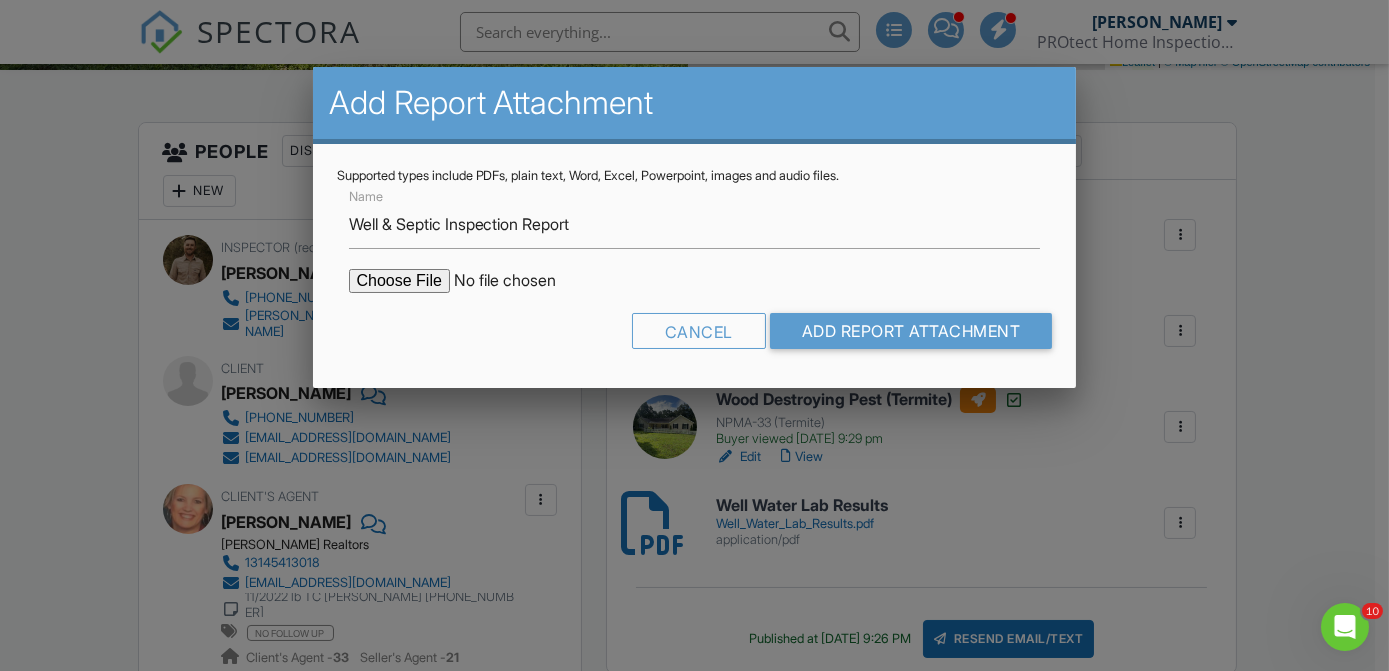 type on "C:\fakepath\Well ^L0 Septic Inspection Report.pdf" 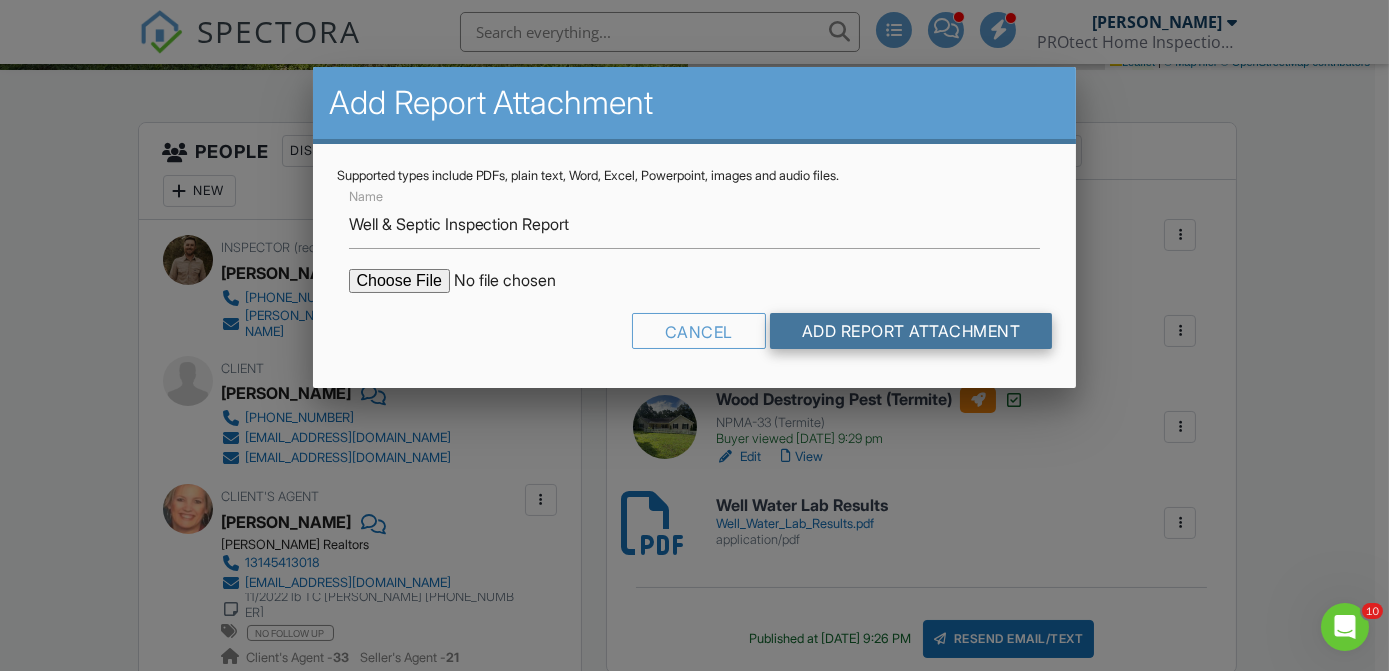 click on "Add Report Attachment" at bounding box center [911, 331] 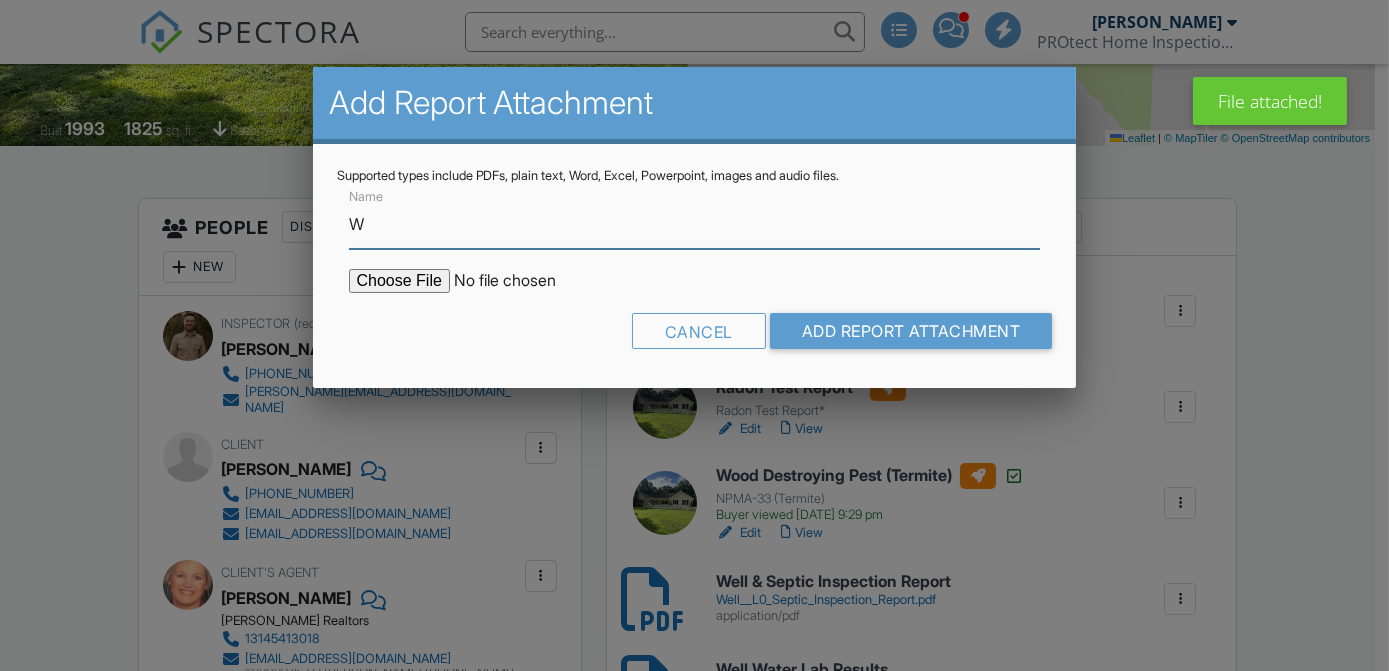 scroll, scrollTop: 388, scrollLeft: 0, axis: vertical 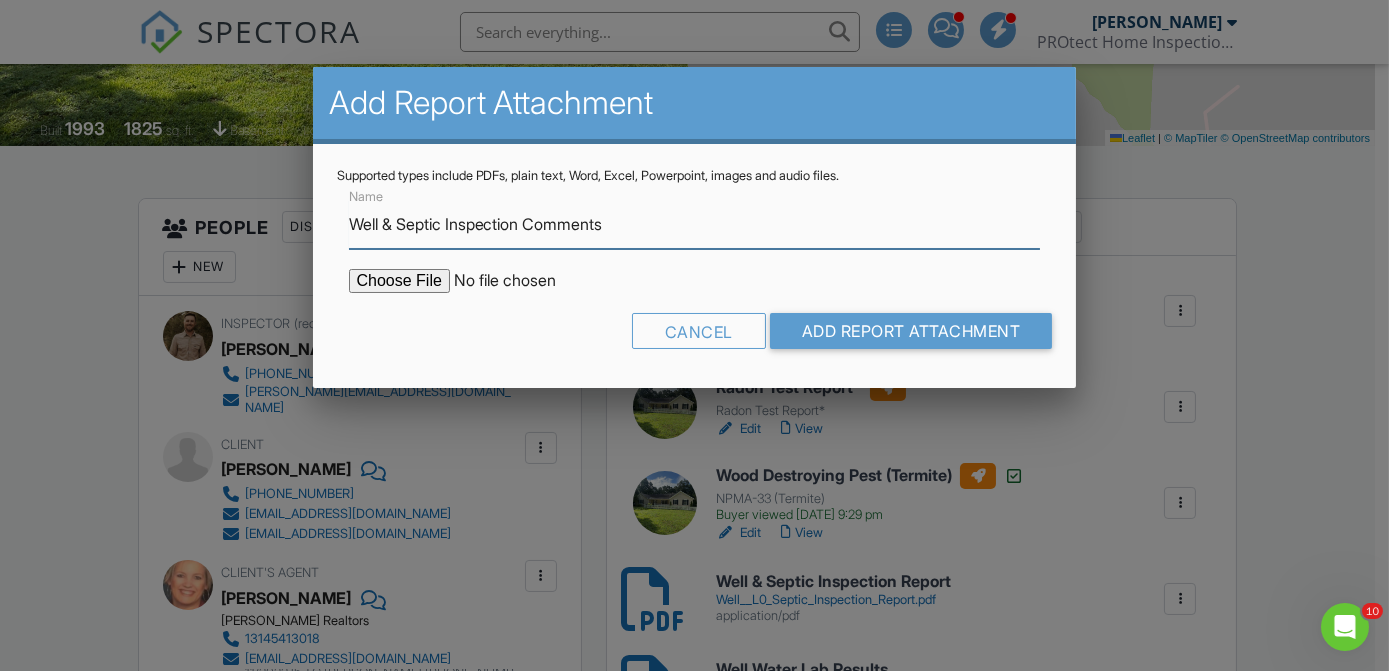 type on "Well & Septic Inspection Comments" 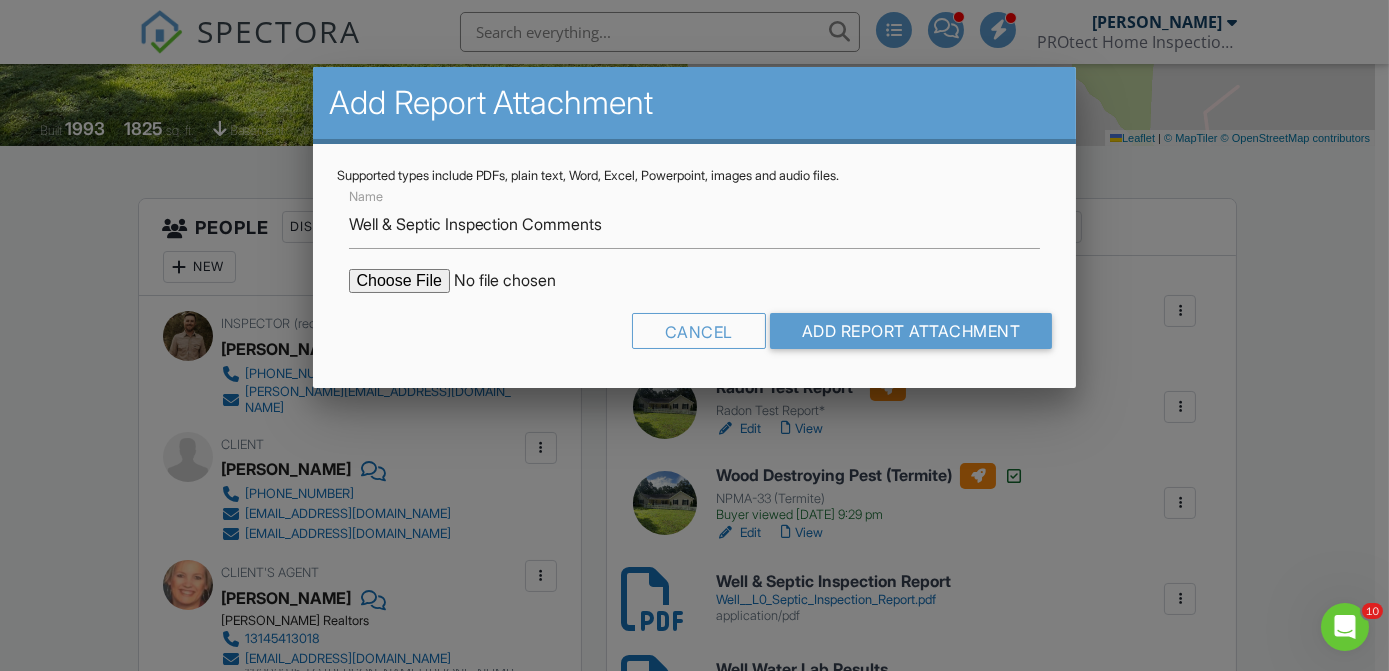 click at bounding box center [519, 281] 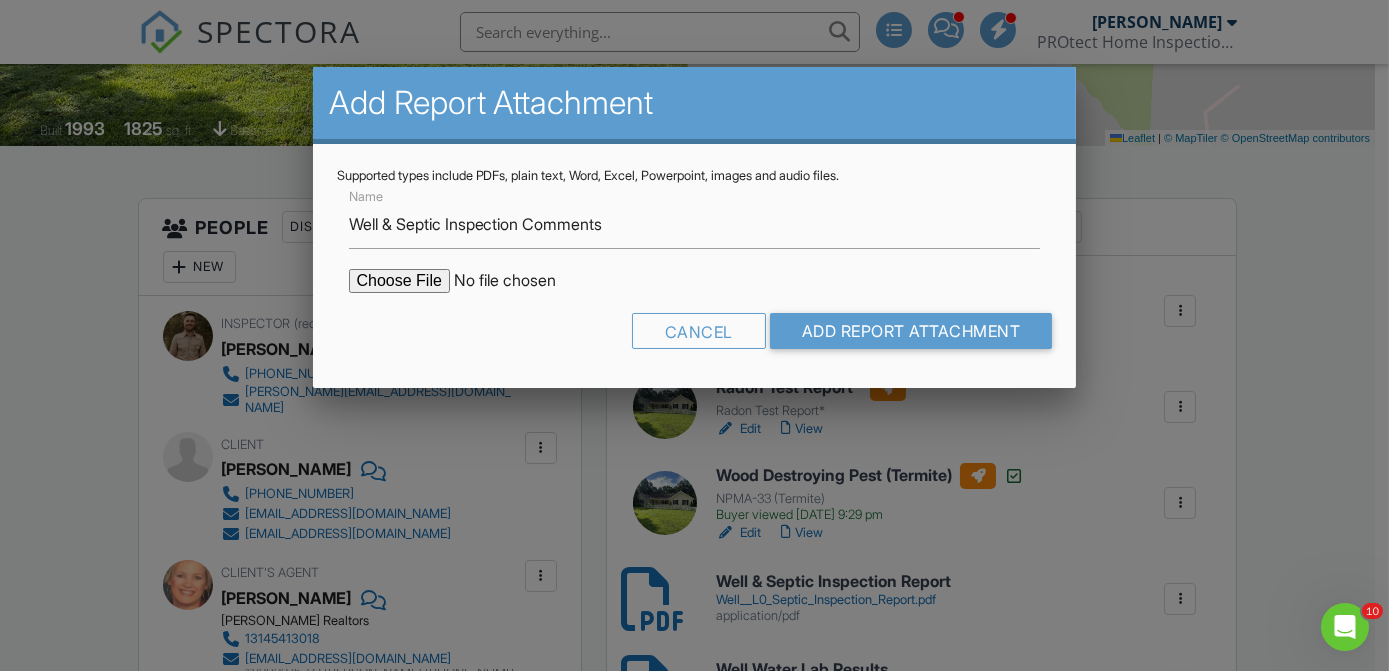 type on "C:\fakepath\Well ^L0 Septic Inspection Comments.pdf" 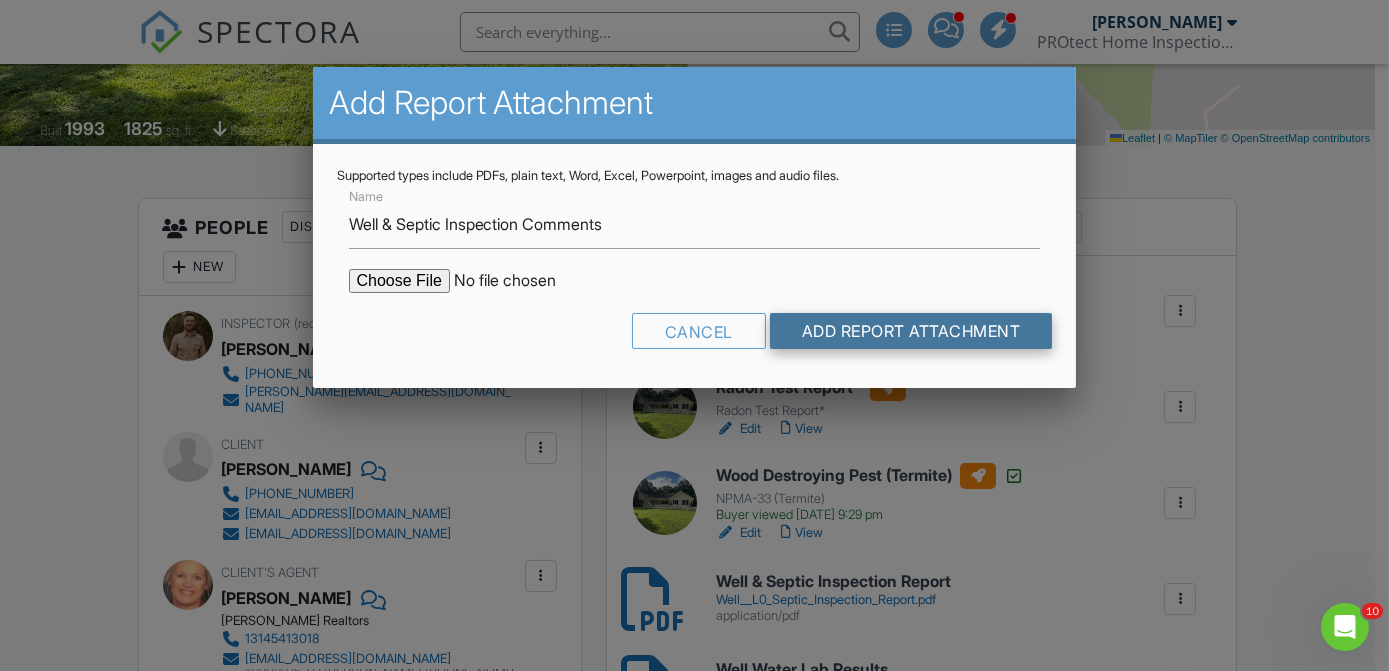 click on "Add Report Attachment" at bounding box center [911, 331] 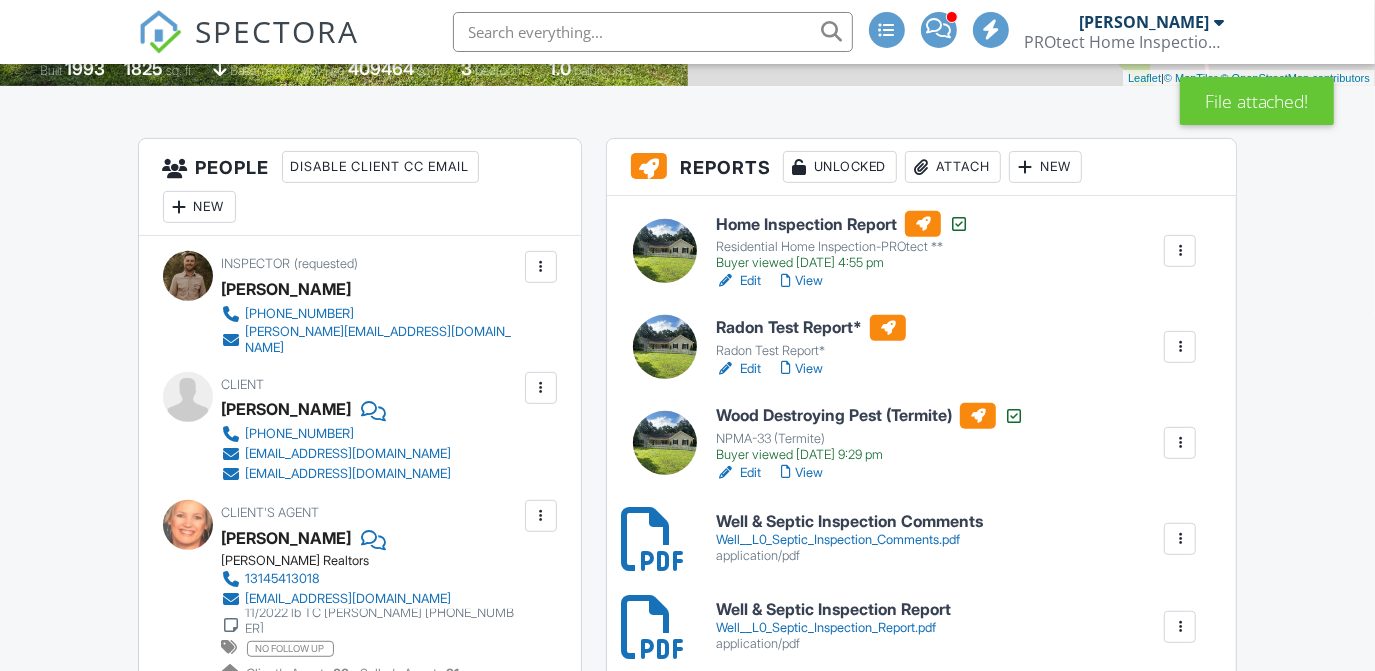 scroll, scrollTop: 633, scrollLeft: 0, axis: vertical 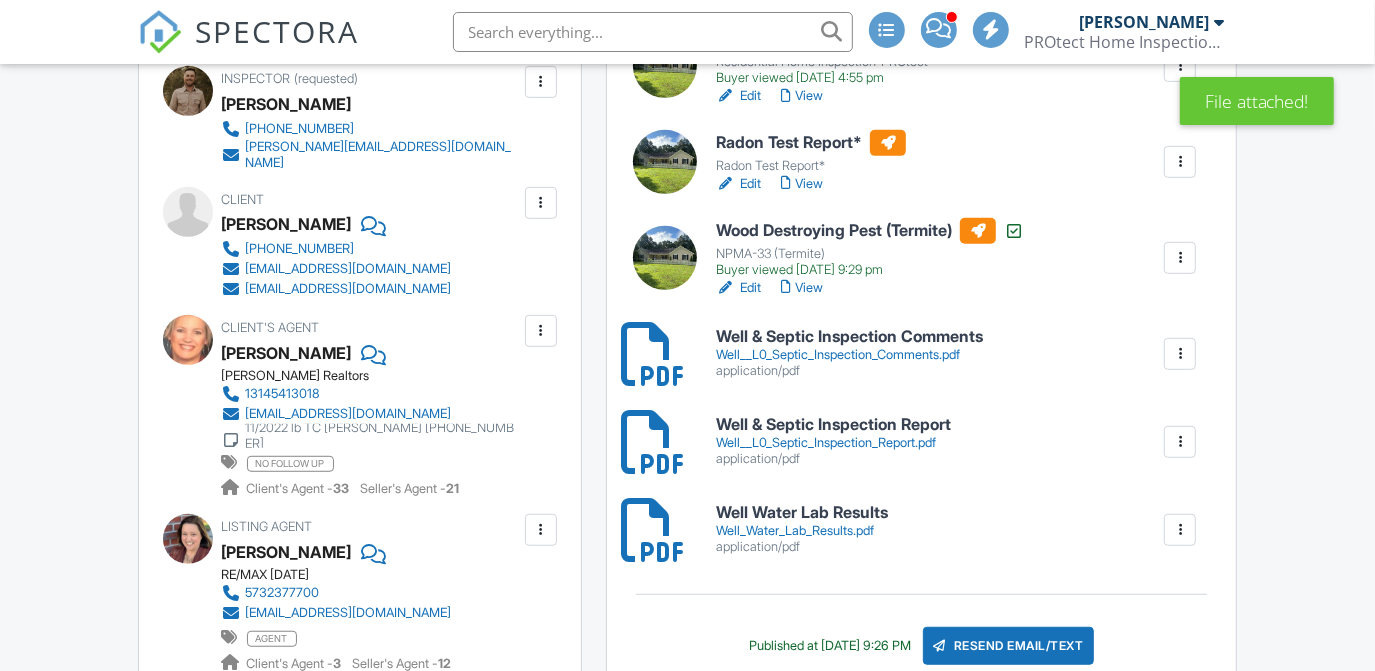click on "View" at bounding box center [802, 184] 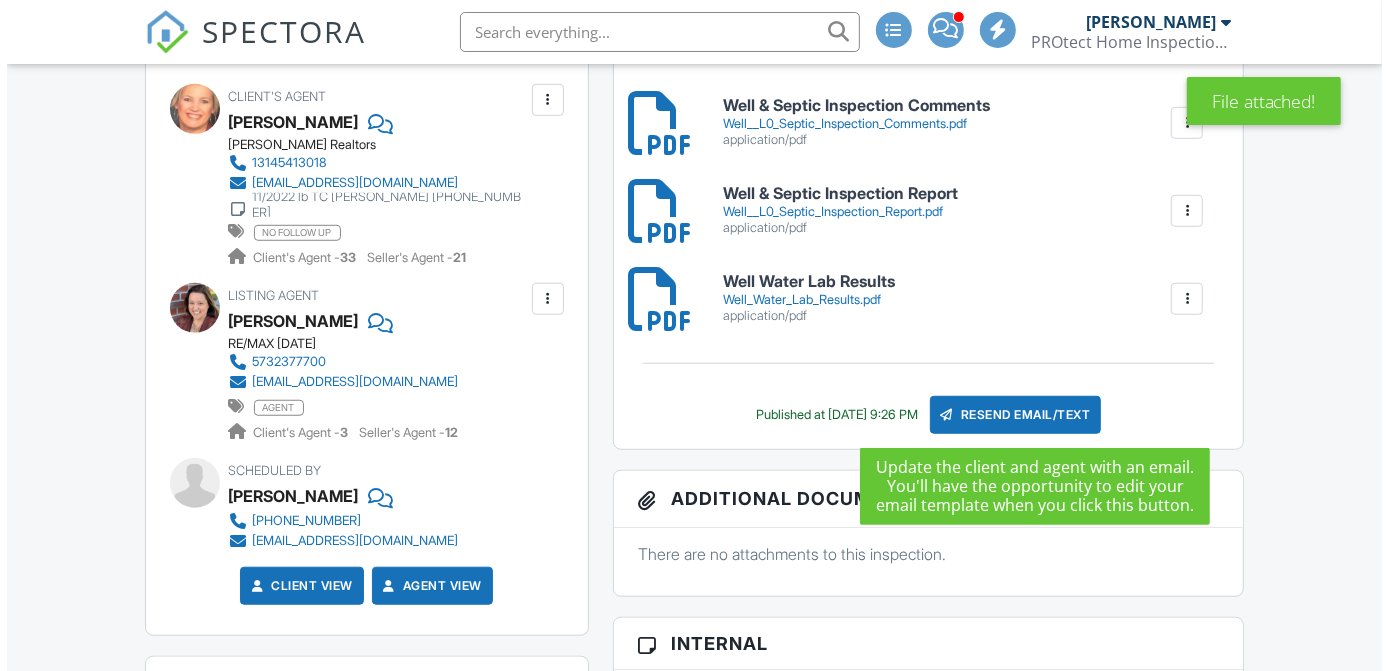 scroll, scrollTop: 864, scrollLeft: 0, axis: vertical 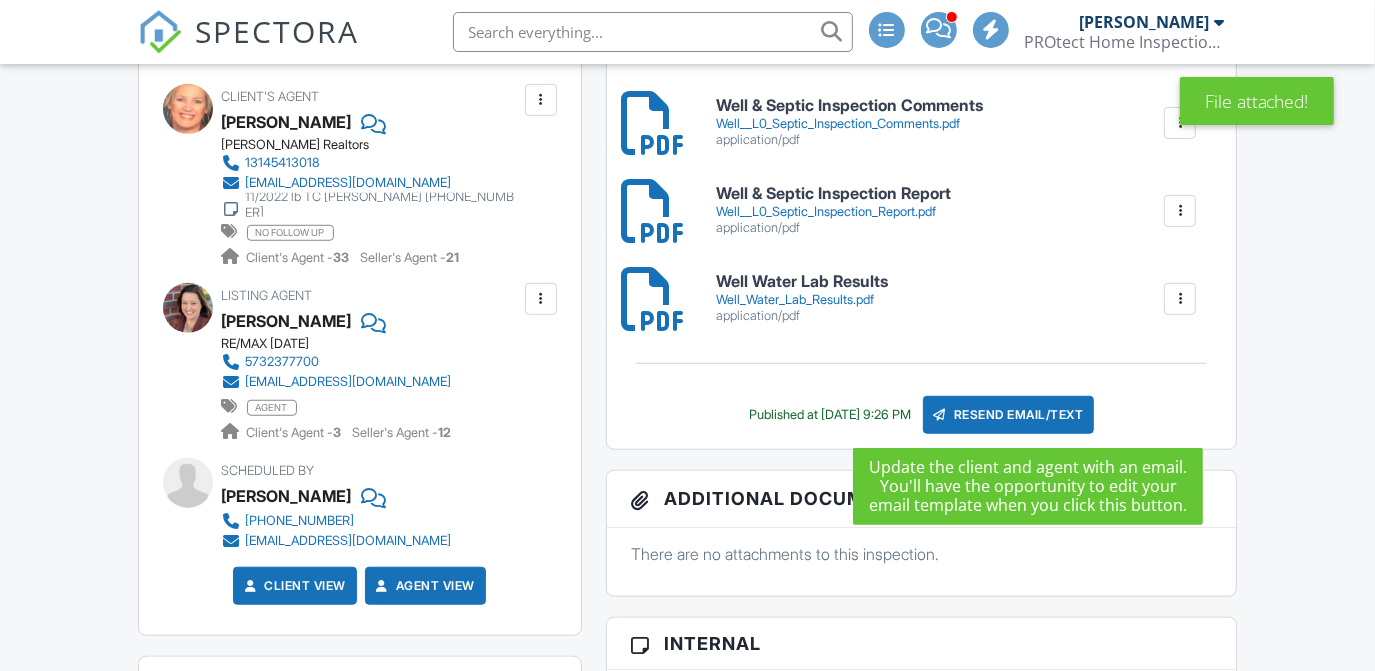 click on "Resend Email/Text" at bounding box center [1009, 415] 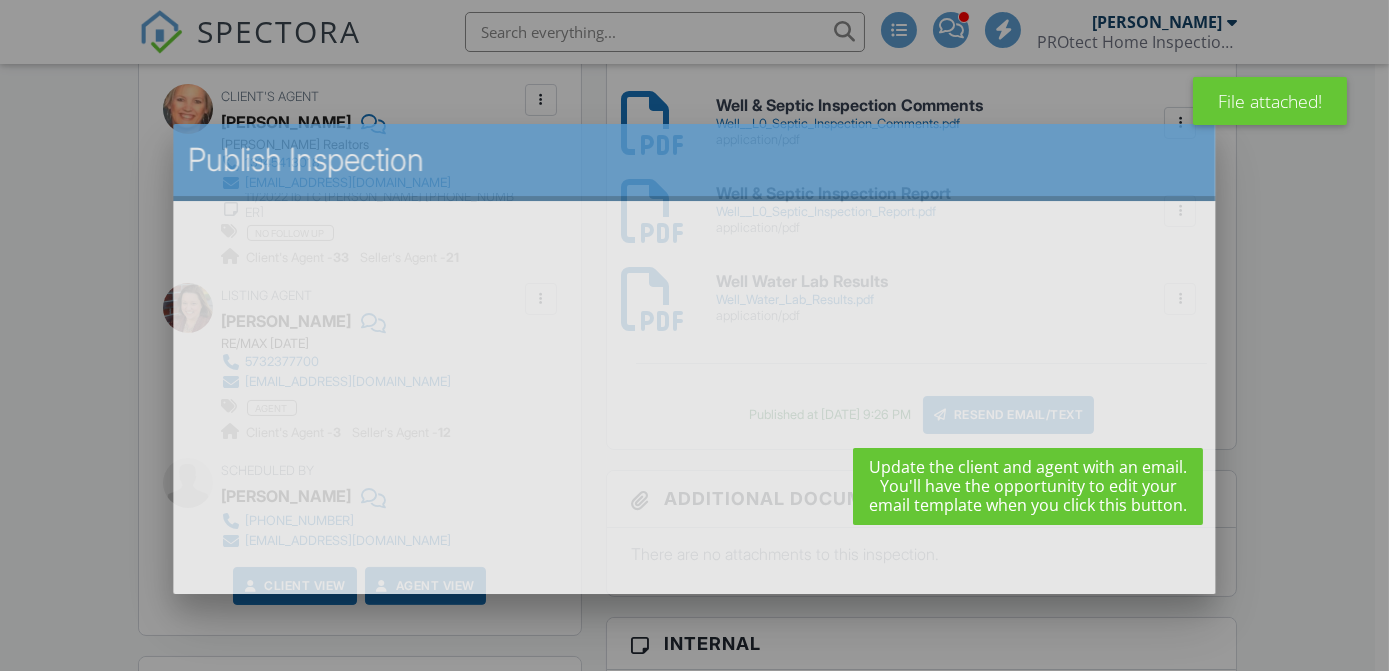 scroll, scrollTop: 0, scrollLeft: 0, axis: both 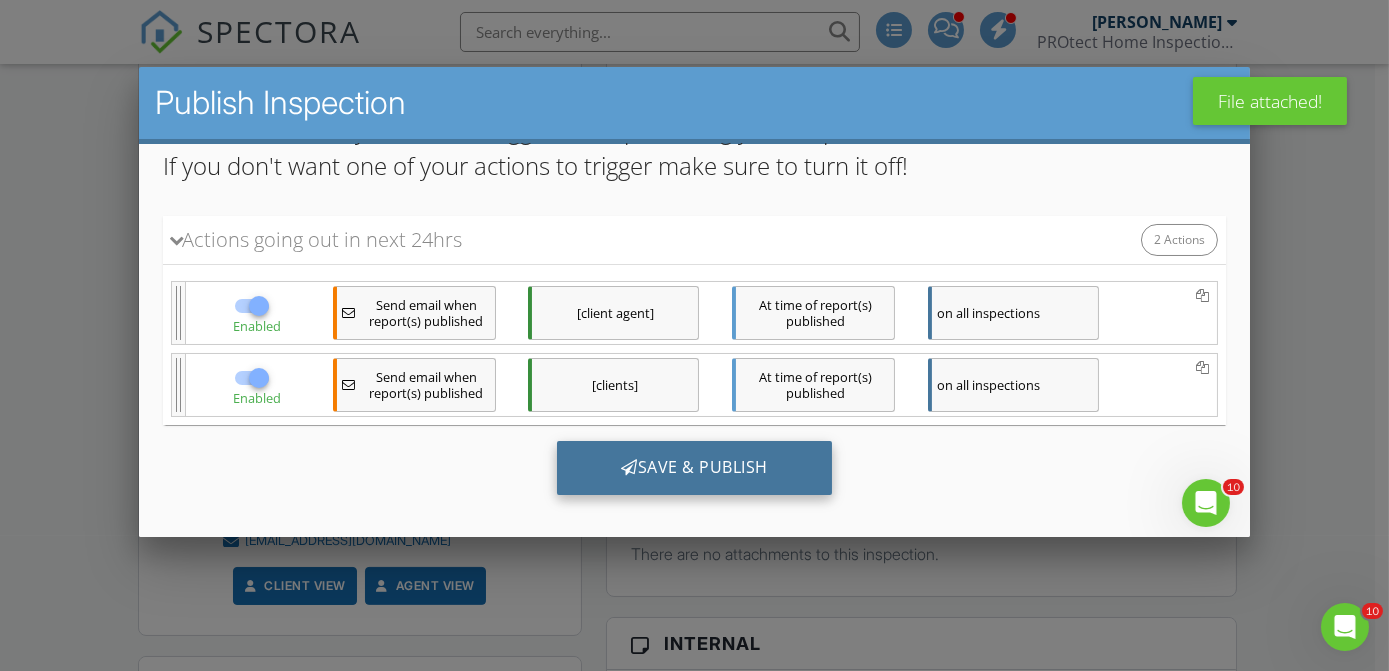 click on "Save & Publish" at bounding box center (693, 468) 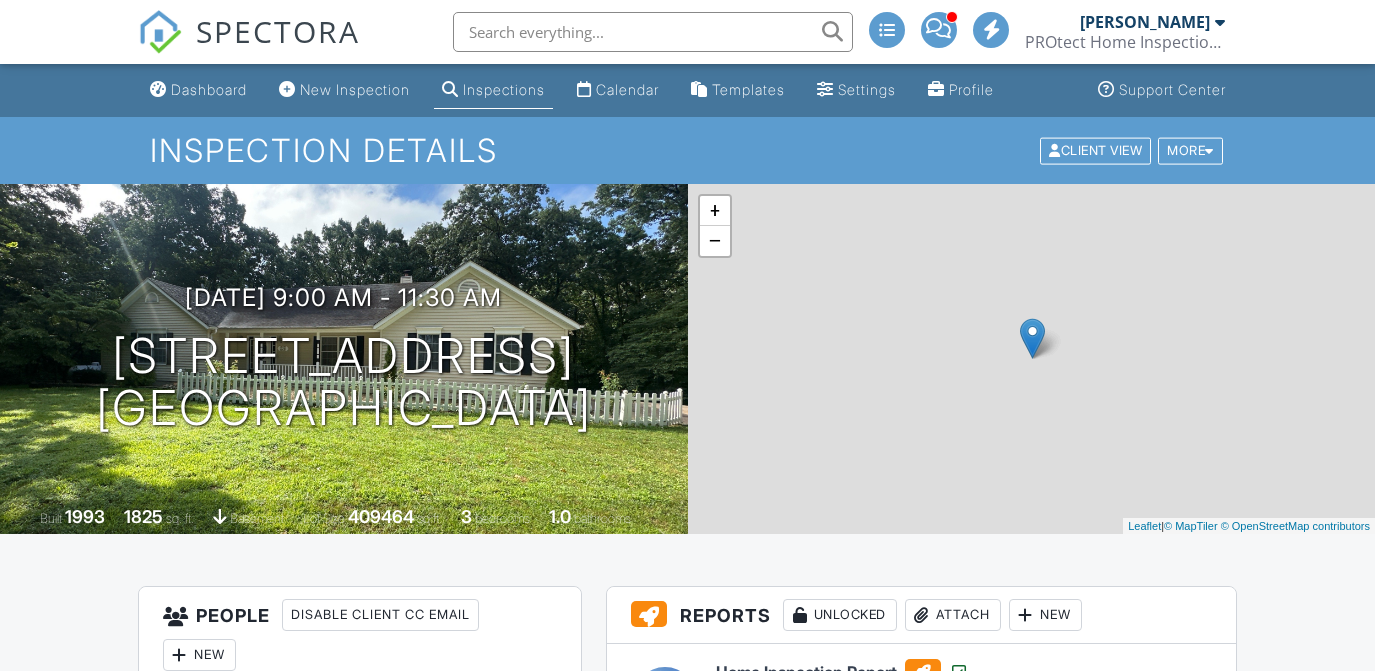 scroll, scrollTop: 0, scrollLeft: 0, axis: both 